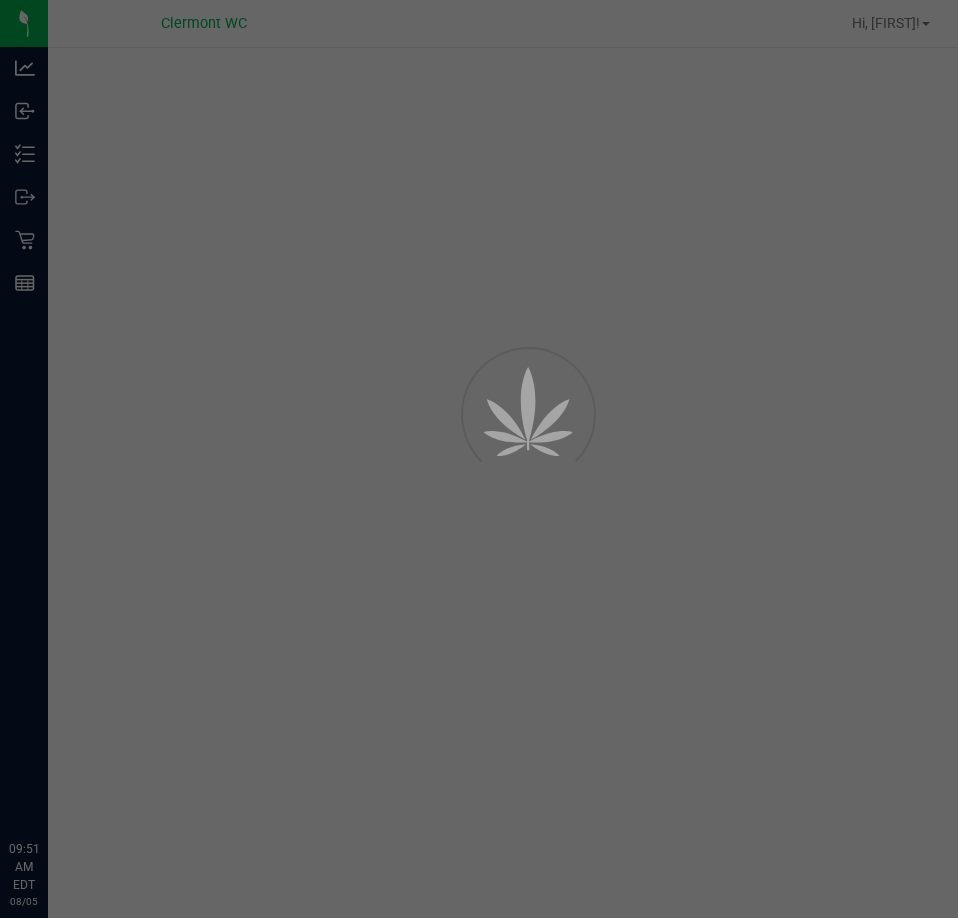 scroll, scrollTop: 0, scrollLeft: 0, axis: both 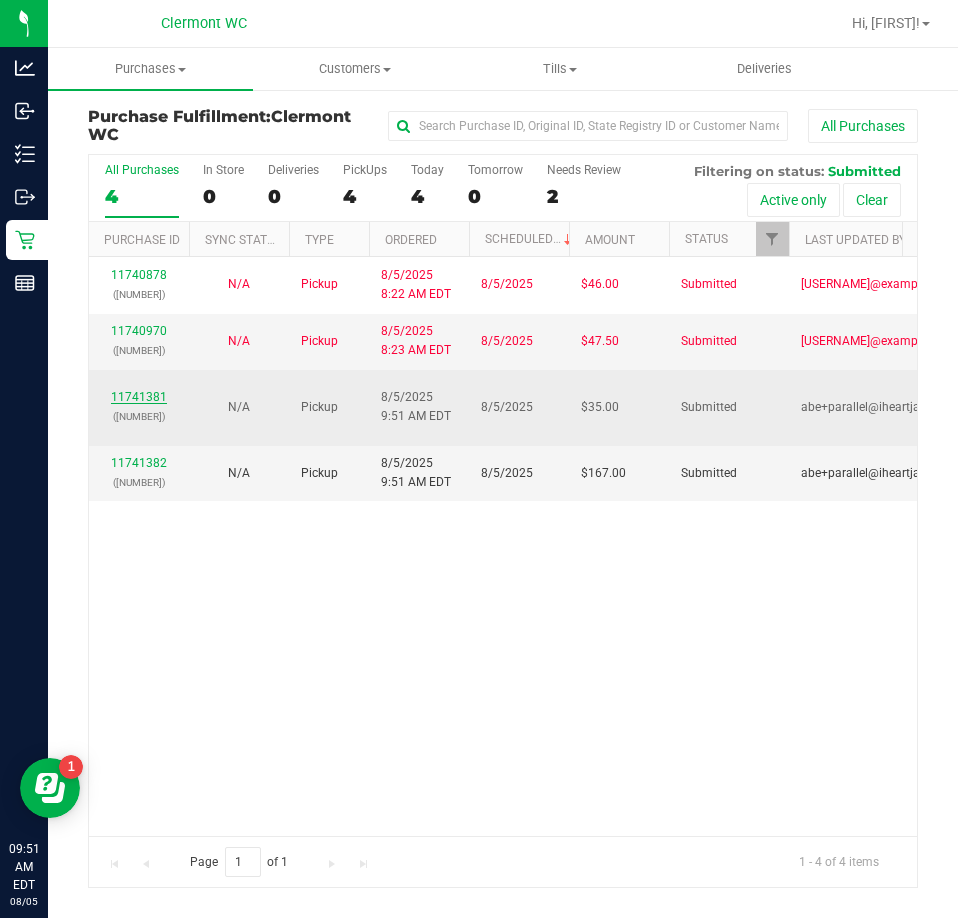 click on "11741381" at bounding box center (139, 397) 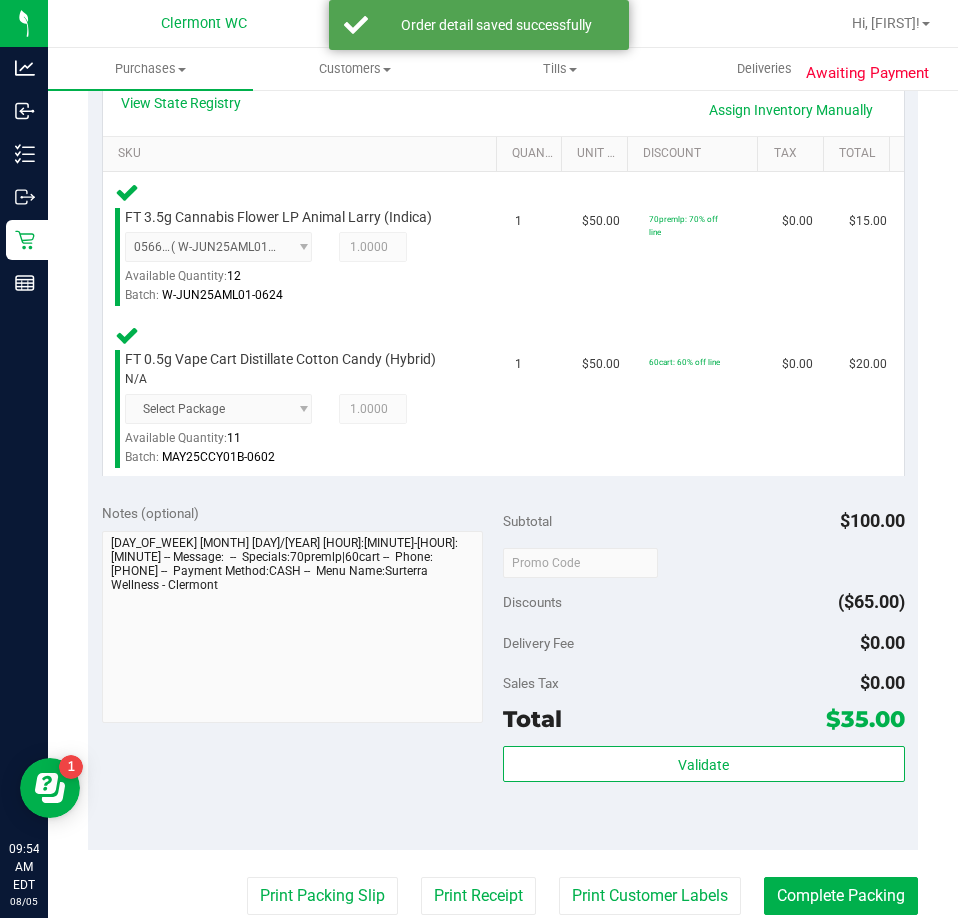 scroll, scrollTop: 570, scrollLeft: 0, axis: vertical 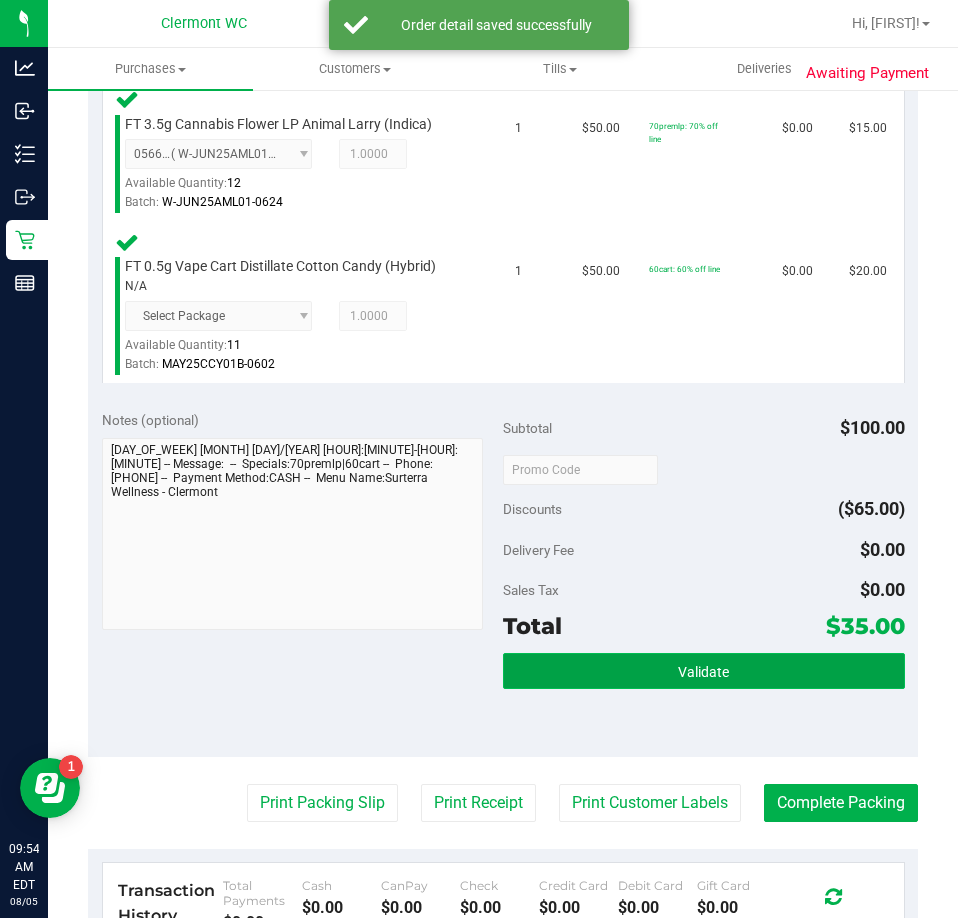 click on "Validate" at bounding box center [704, 671] 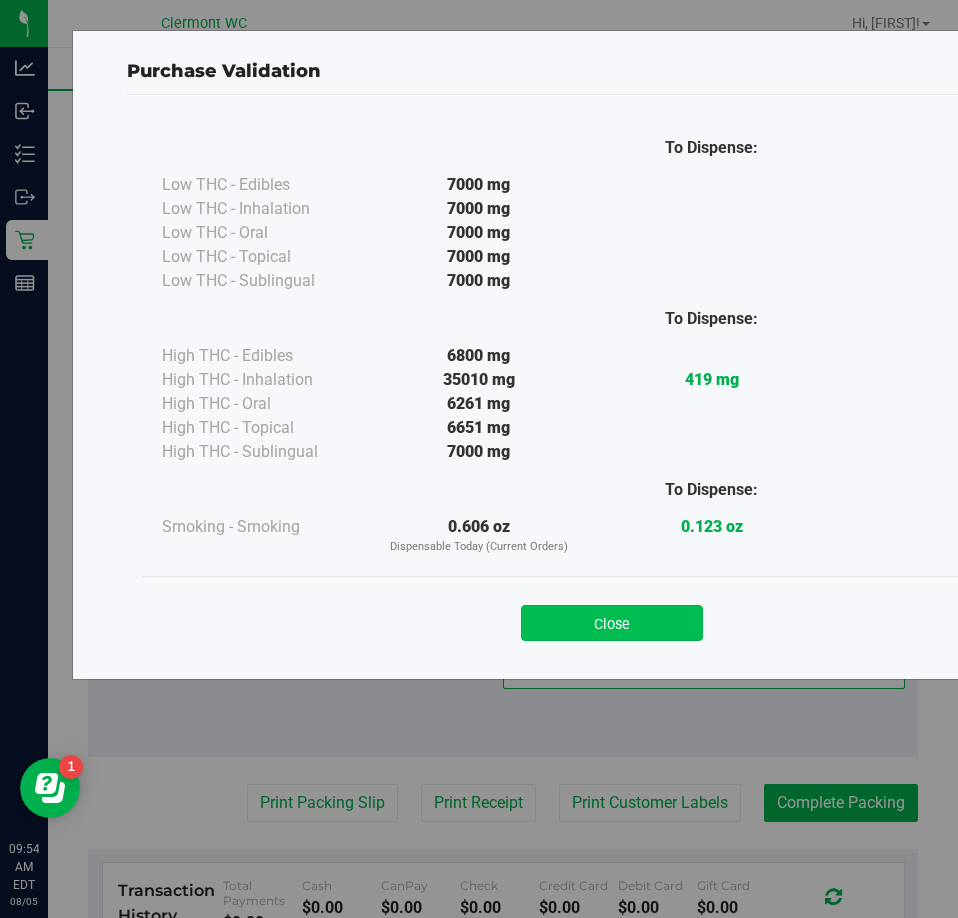 click on "Close" at bounding box center (612, 623) 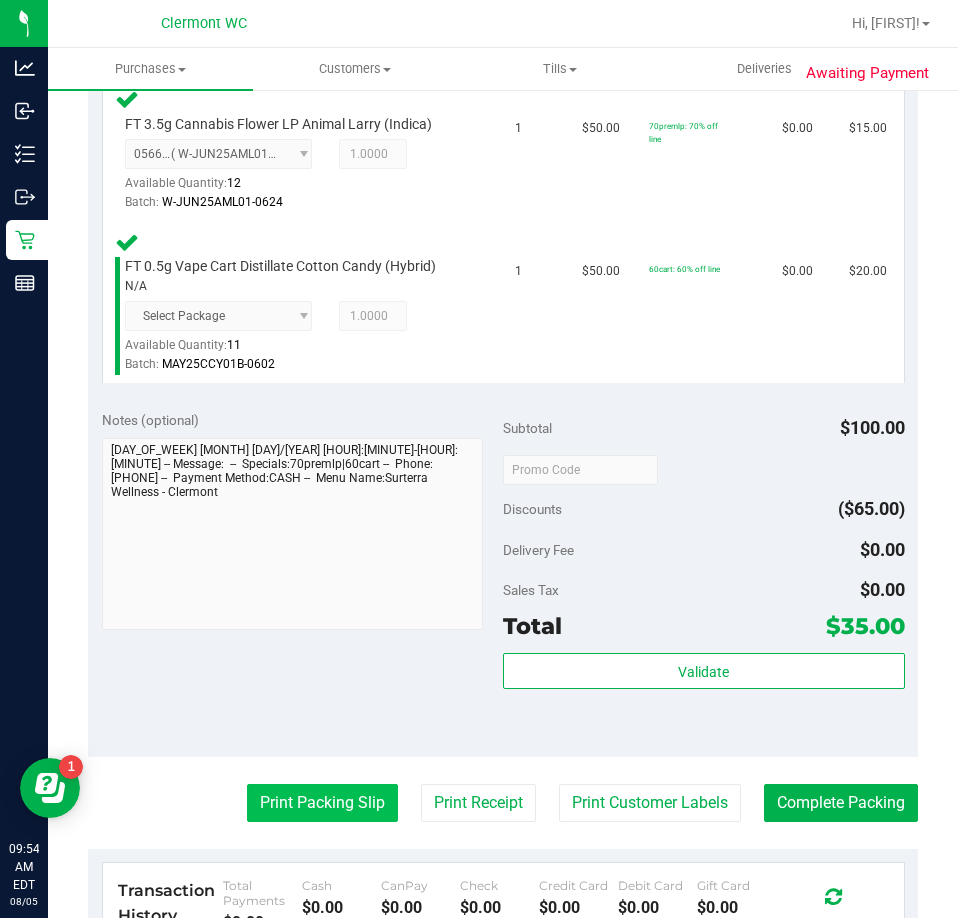 click on "Print Packing Slip" at bounding box center (322, 803) 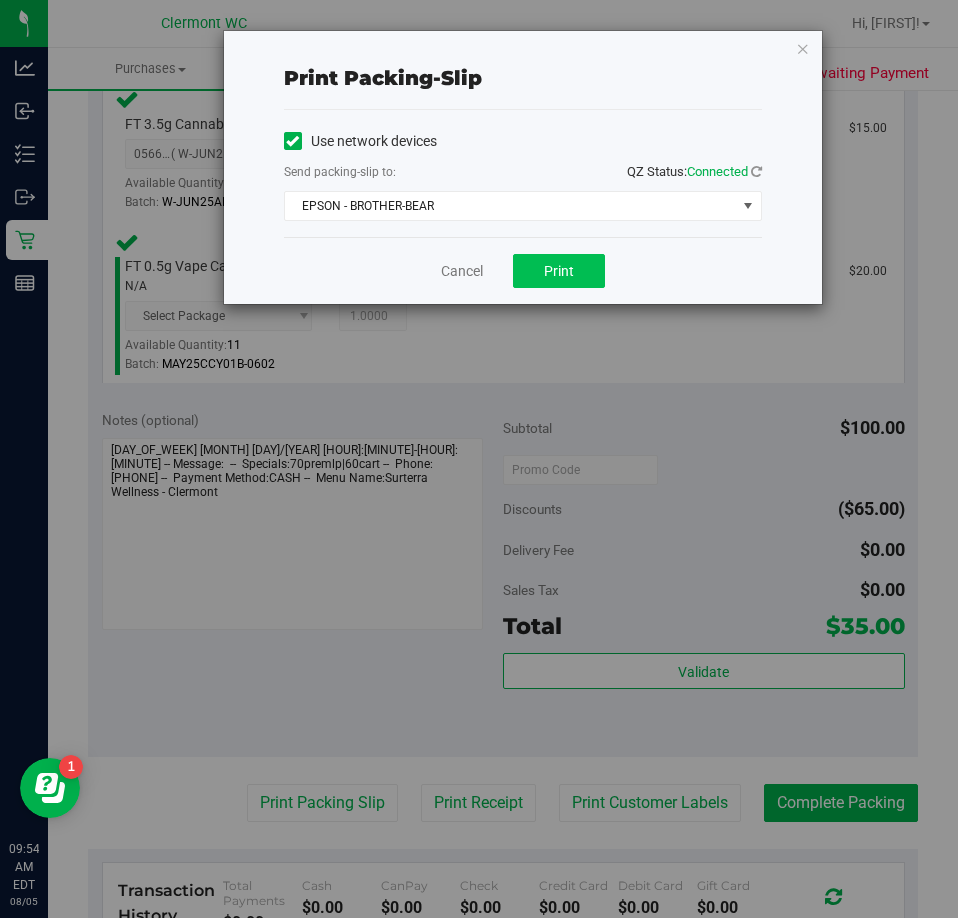 click on "Print" at bounding box center [559, 271] 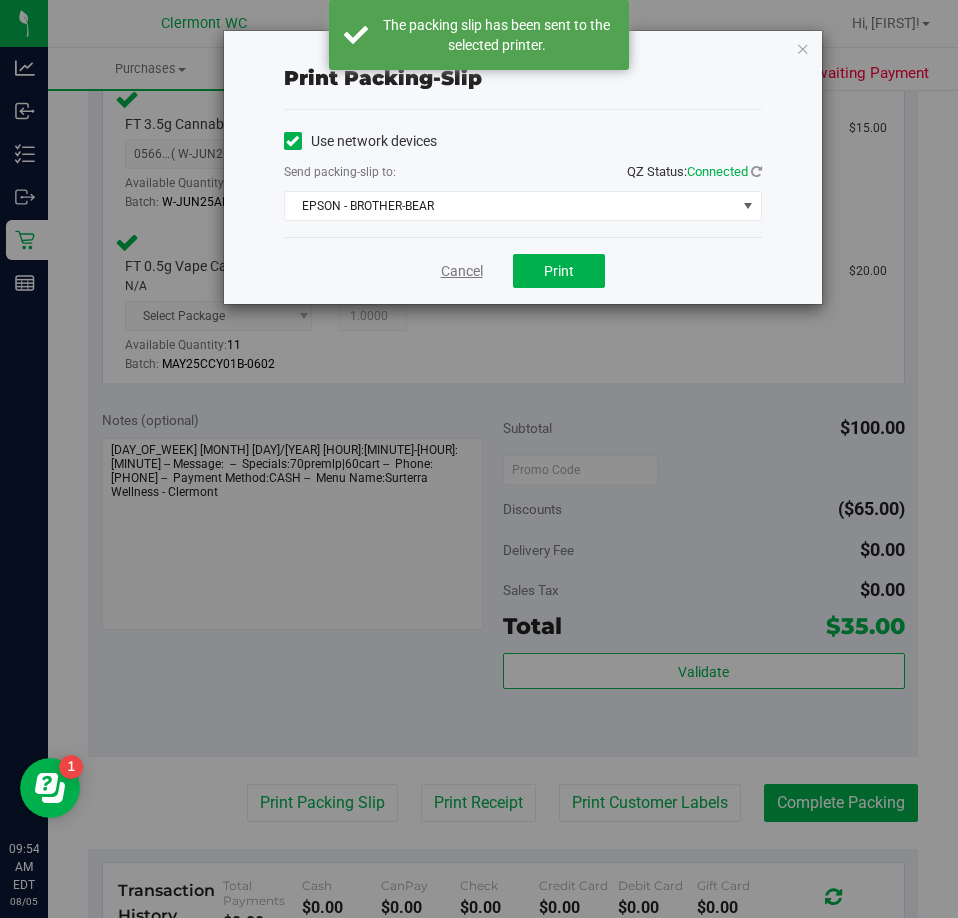 click on "Cancel" at bounding box center (462, 271) 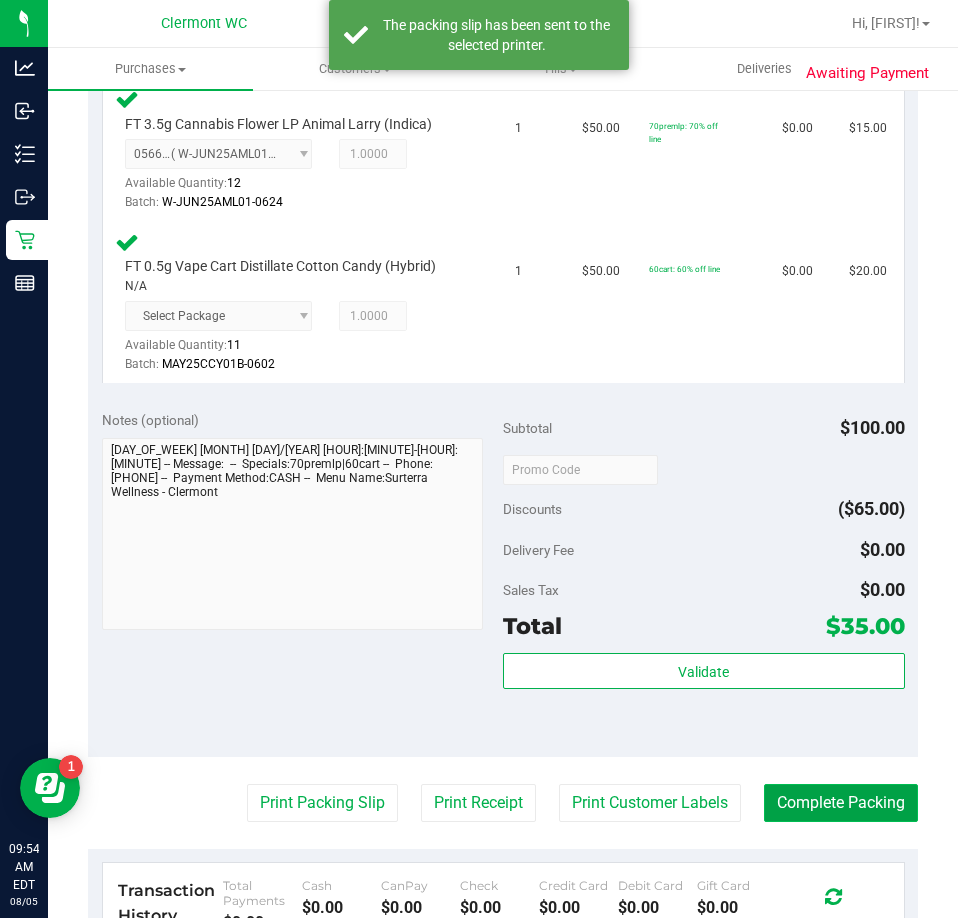 click on "Complete Packing" at bounding box center [841, 803] 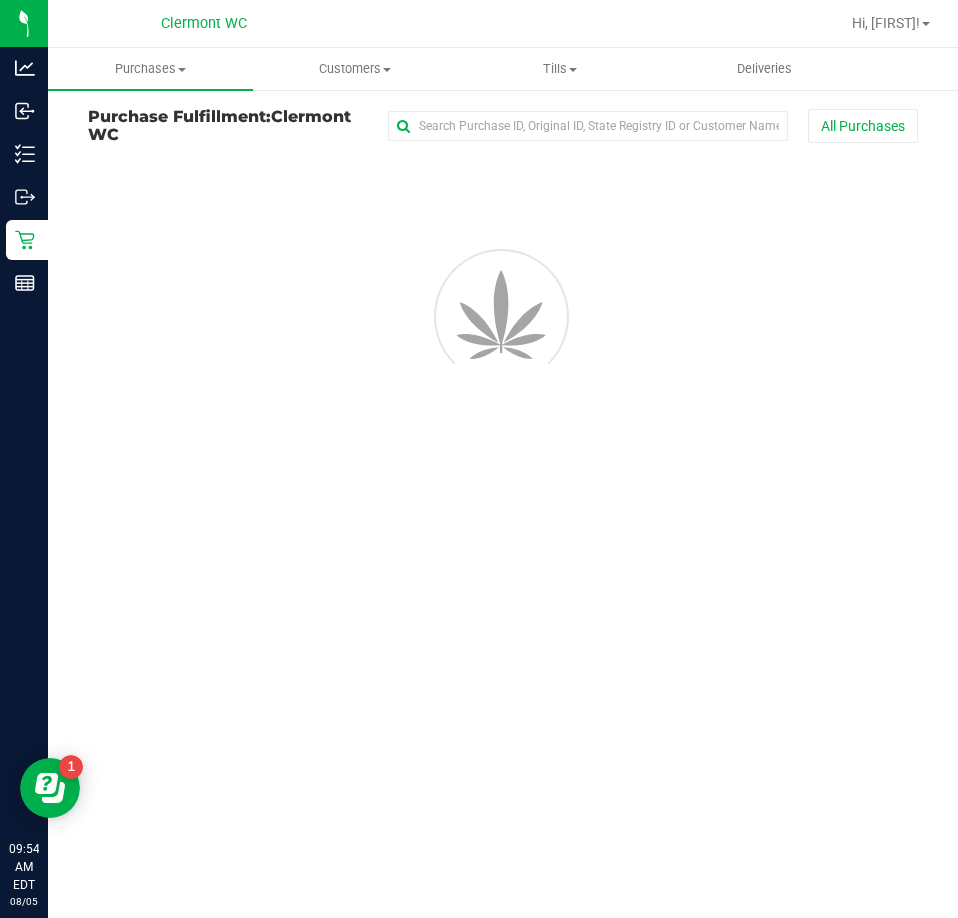 scroll, scrollTop: 0, scrollLeft: 0, axis: both 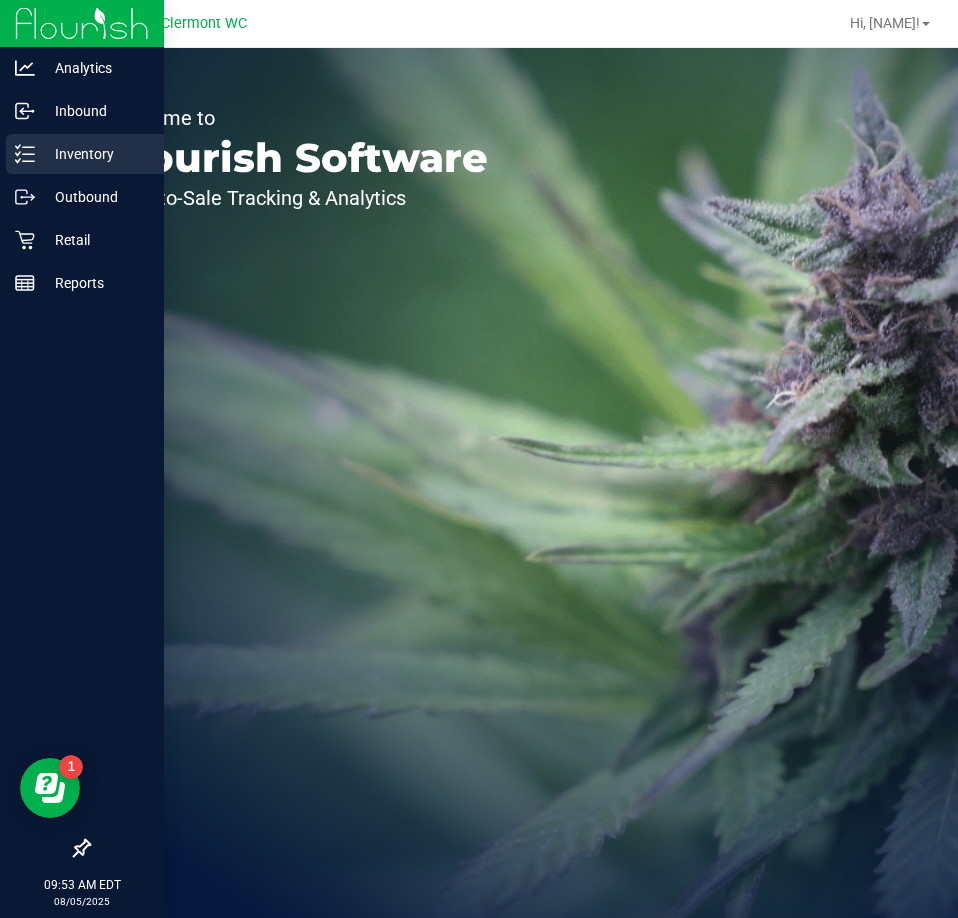 click on "Inventory" at bounding box center (95, 154) 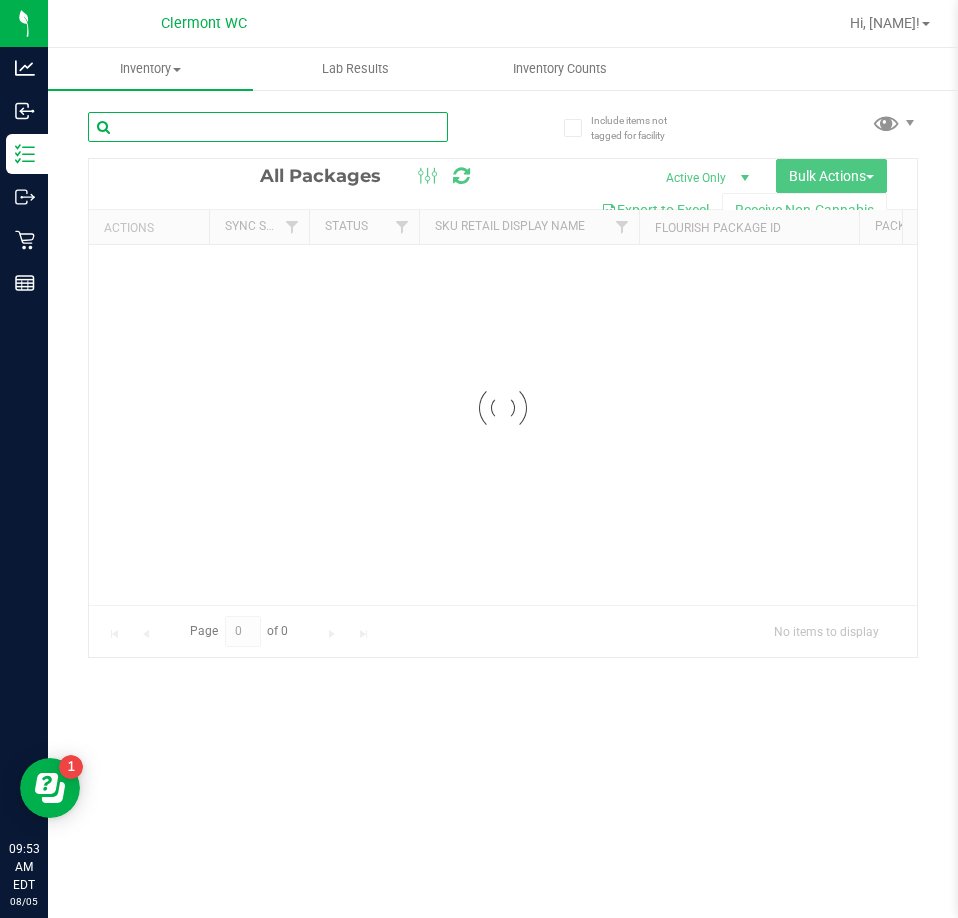 click at bounding box center [268, 127] 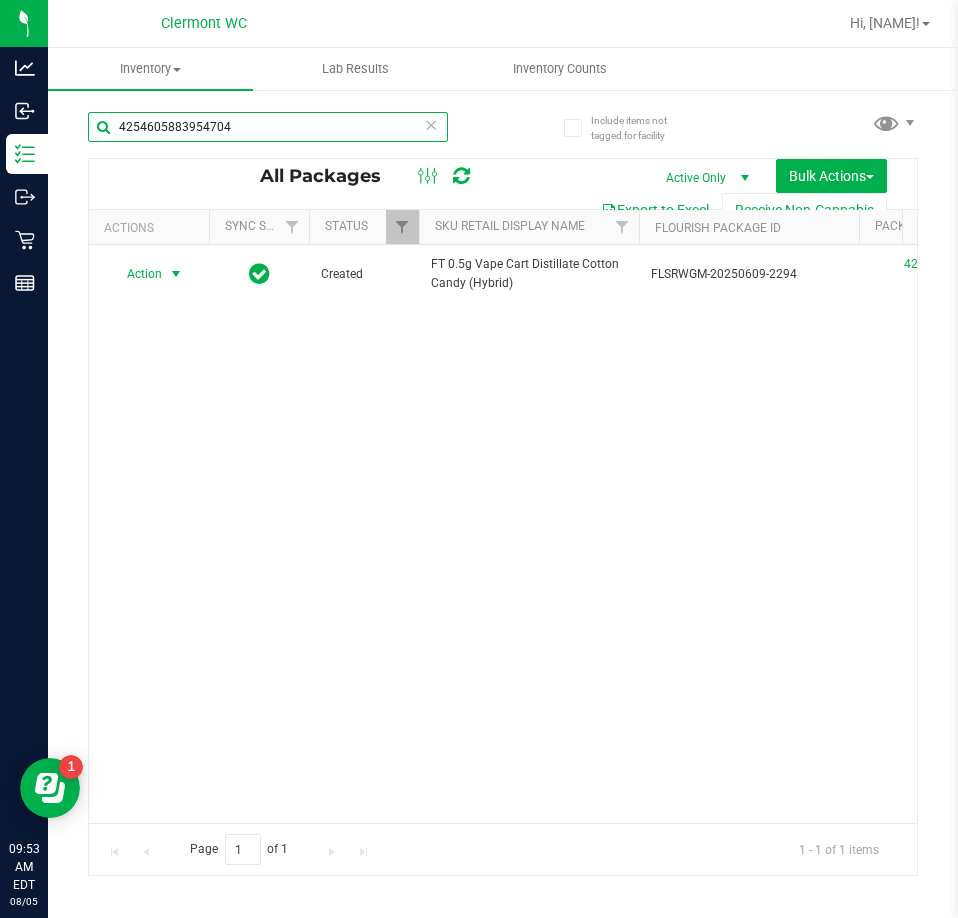 type on "4254605883954704" 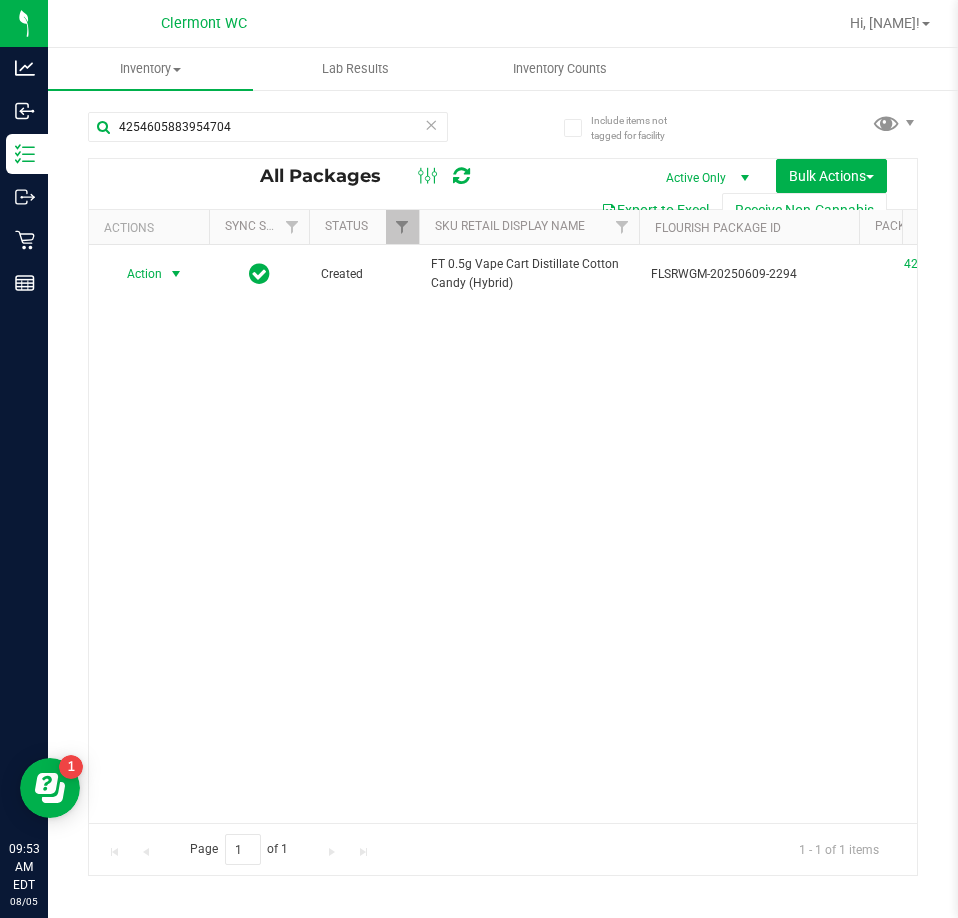 click at bounding box center (176, 274) 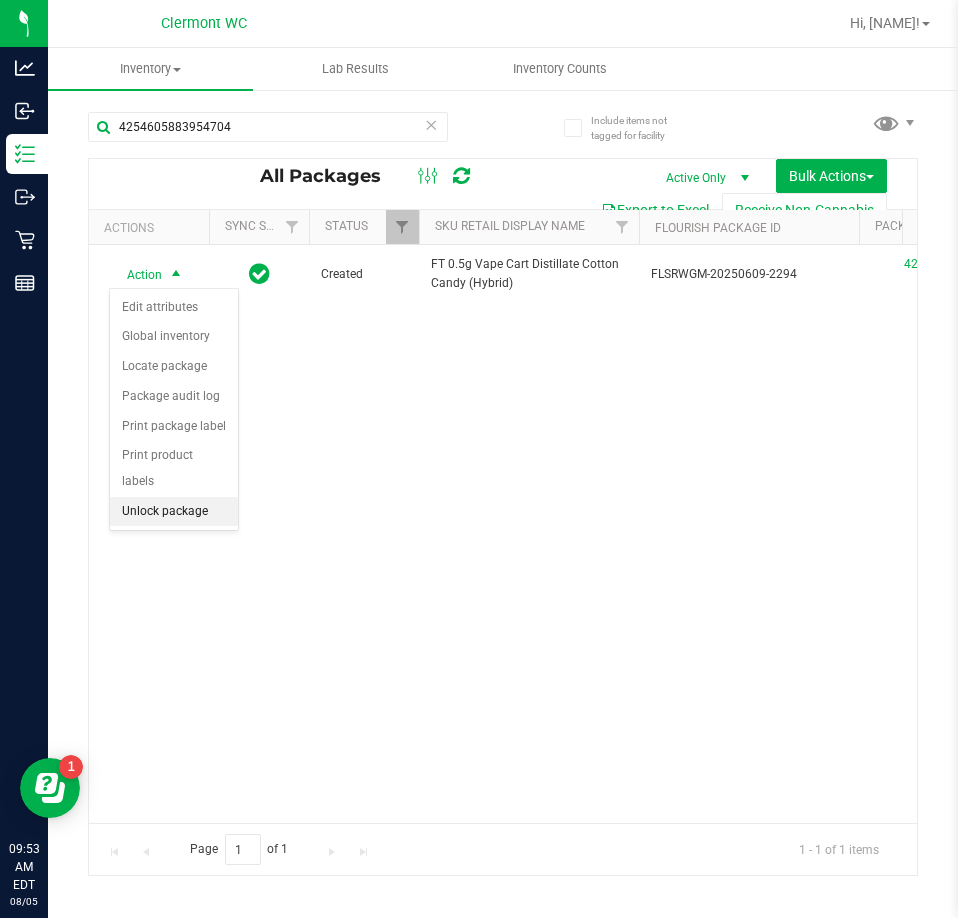 click on "Unlock package" at bounding box center [174, 512] 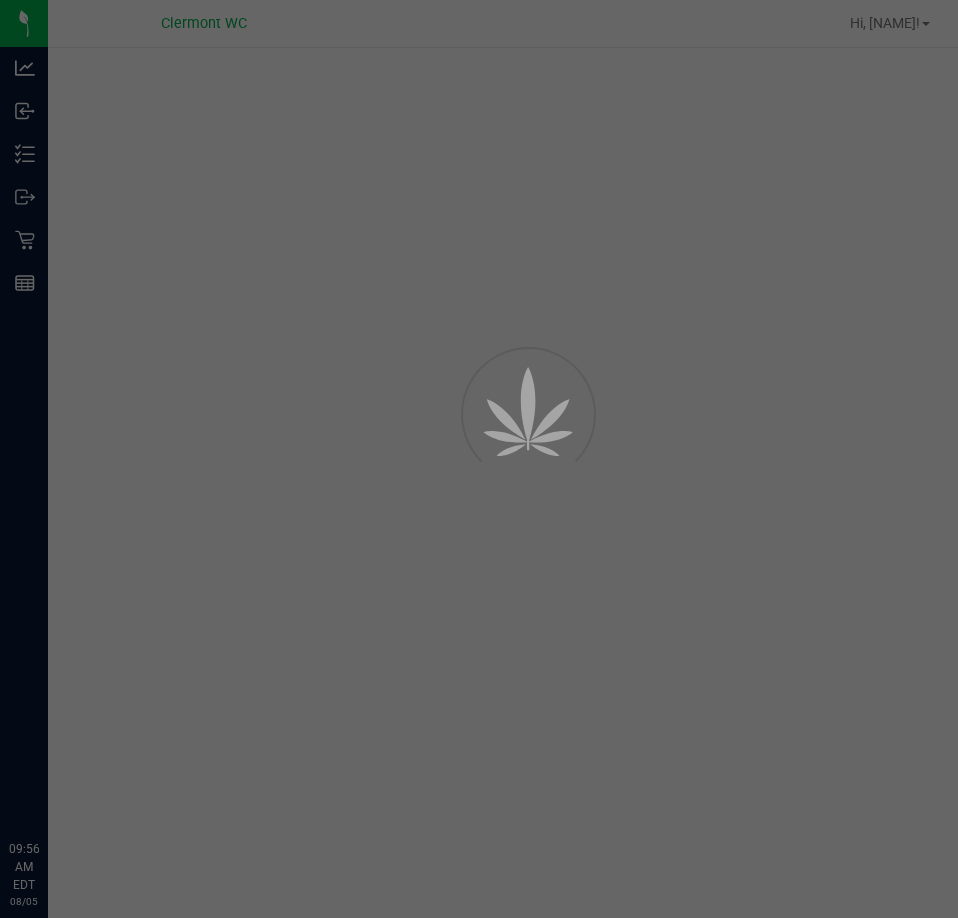 scroll, scrollTop: 0, scrollLeft: 0, axis: both 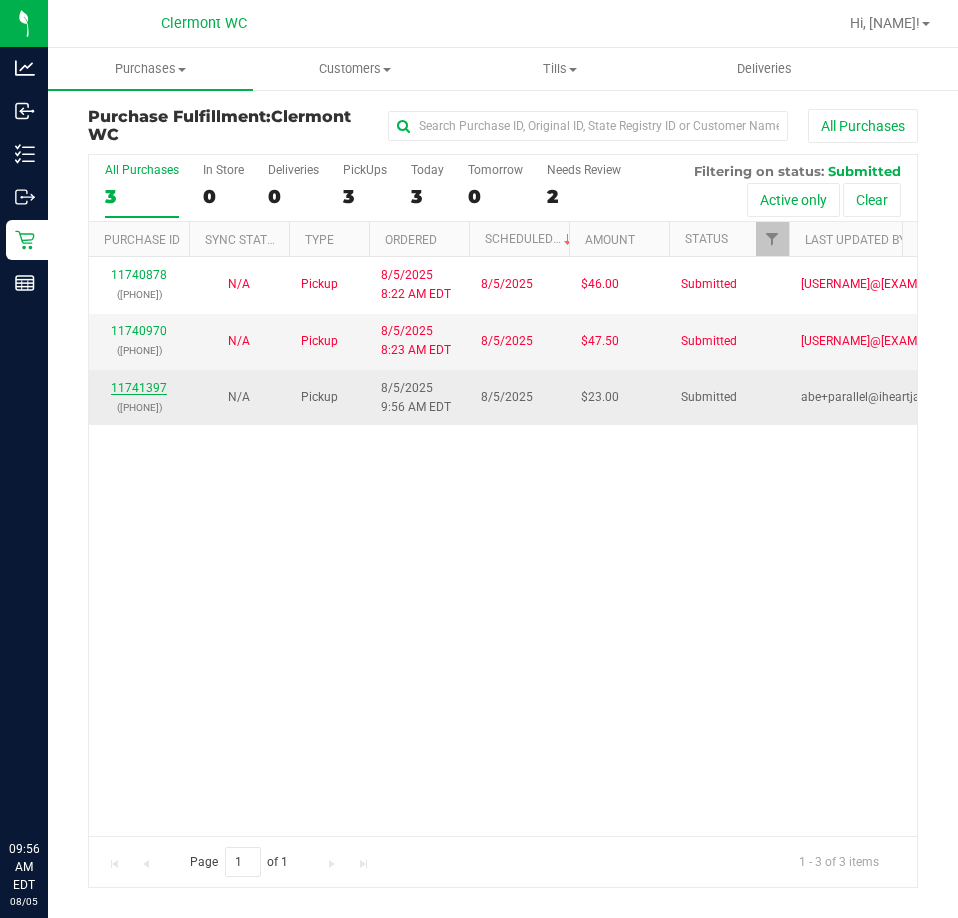 click on "11741397" at bounding box center (139, 388) 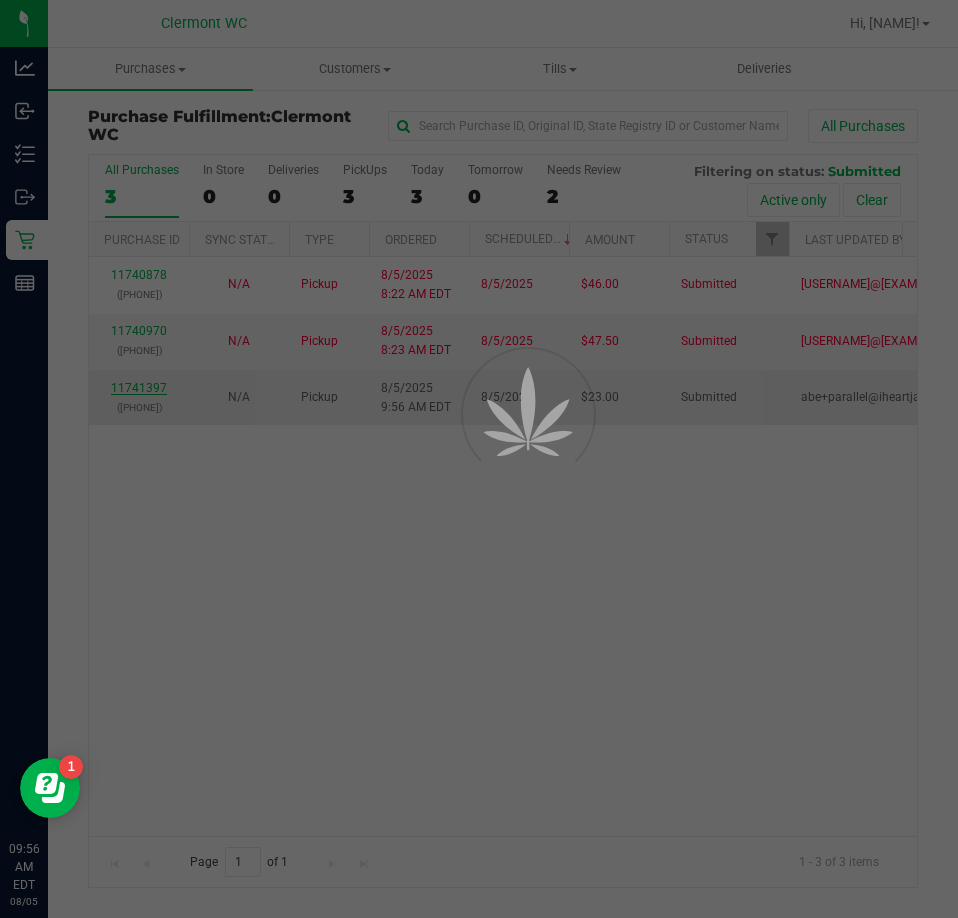 scroll, scrollTop: 0, scrollLeft: 0, axis: both 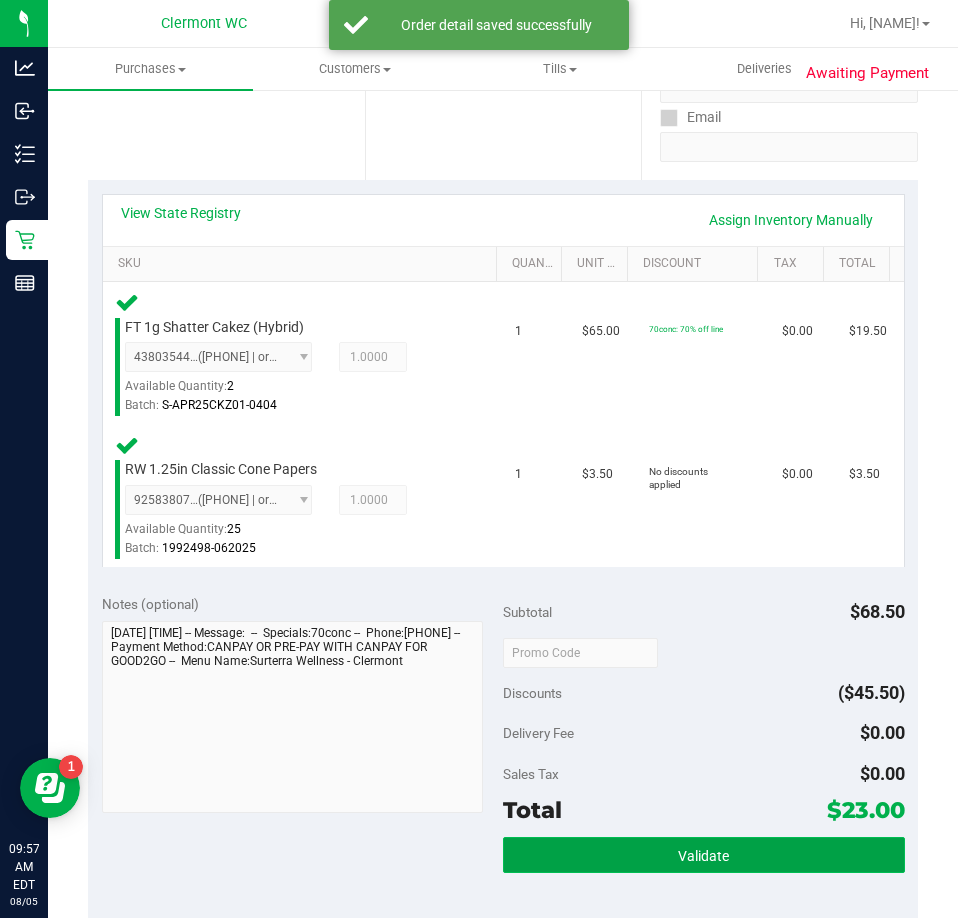 click on "Validate" at bounding box center [704, 855] 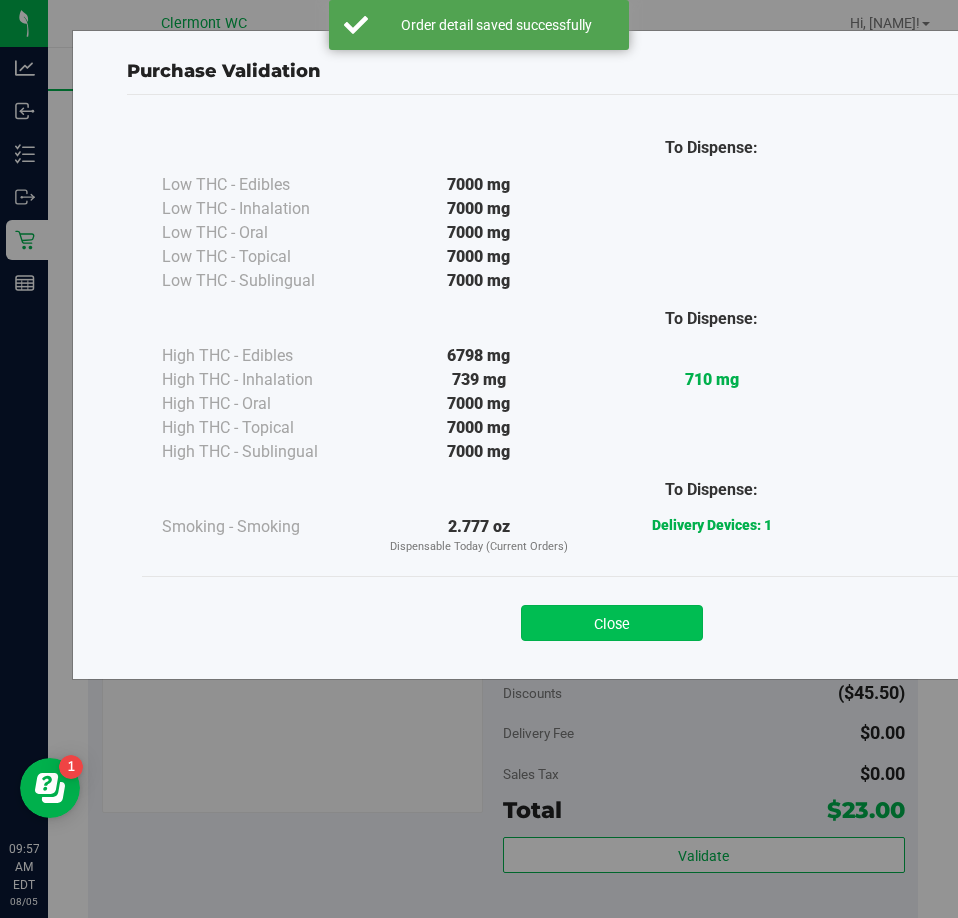 click on "Close" at bounding box center [612, 623] 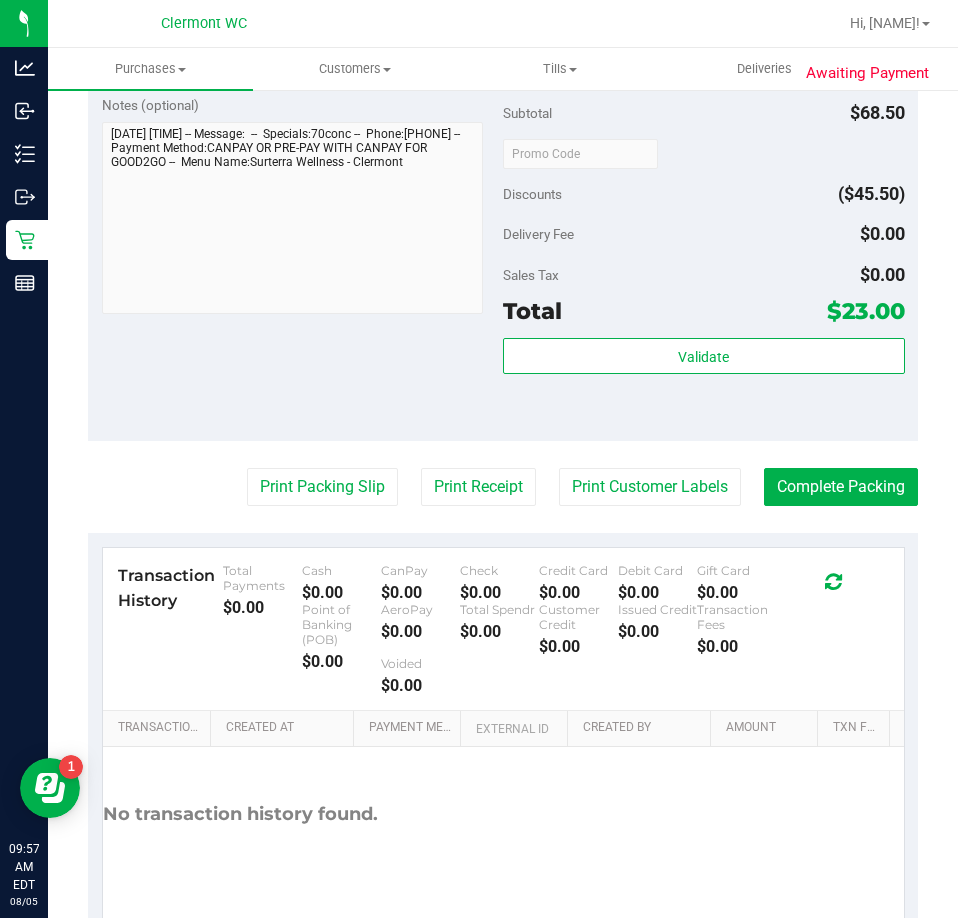 scroll, scrollTop: 941, scrollLeft: 0, axis: vertical 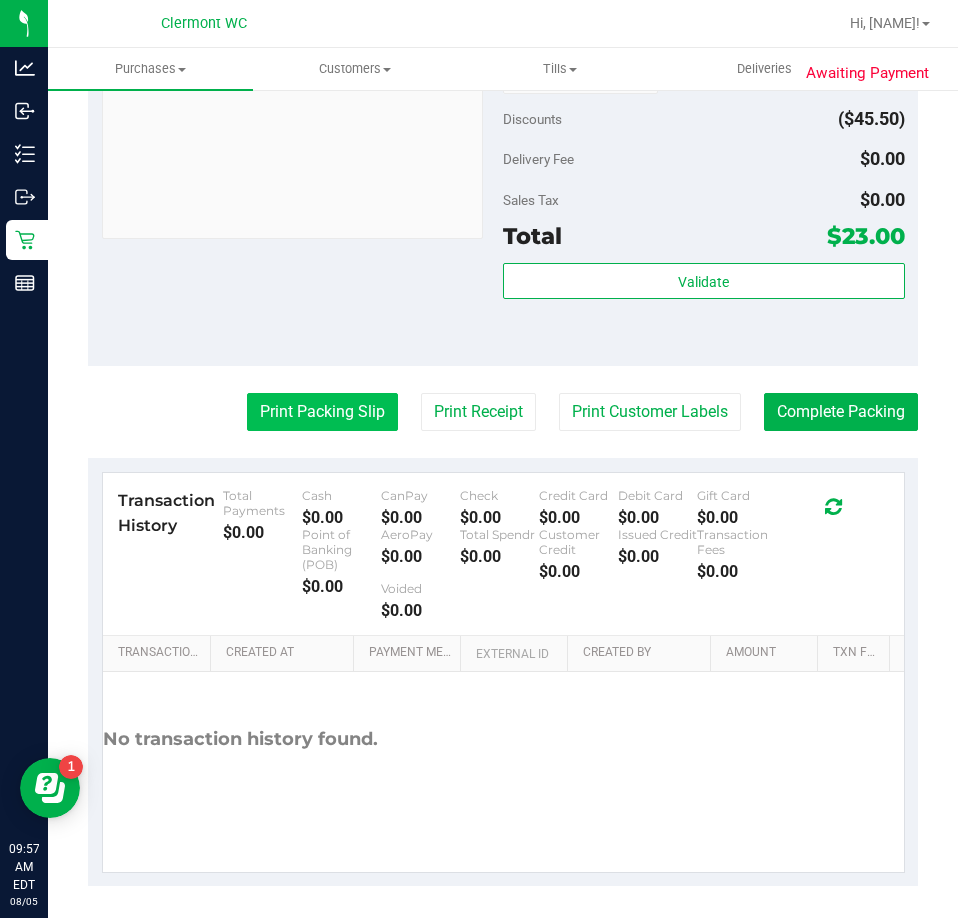 click on "Print Packing Slip" at bounding box center [322, 412] 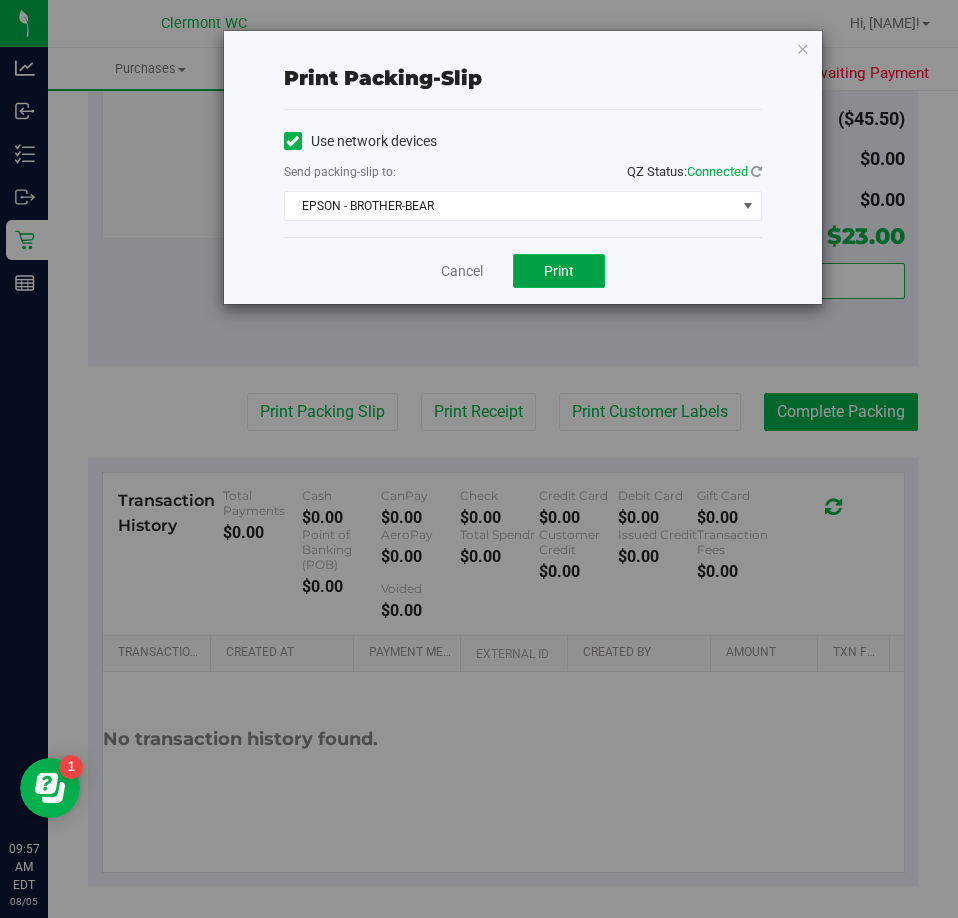 click on "Print" at bounding box center [559, 271] 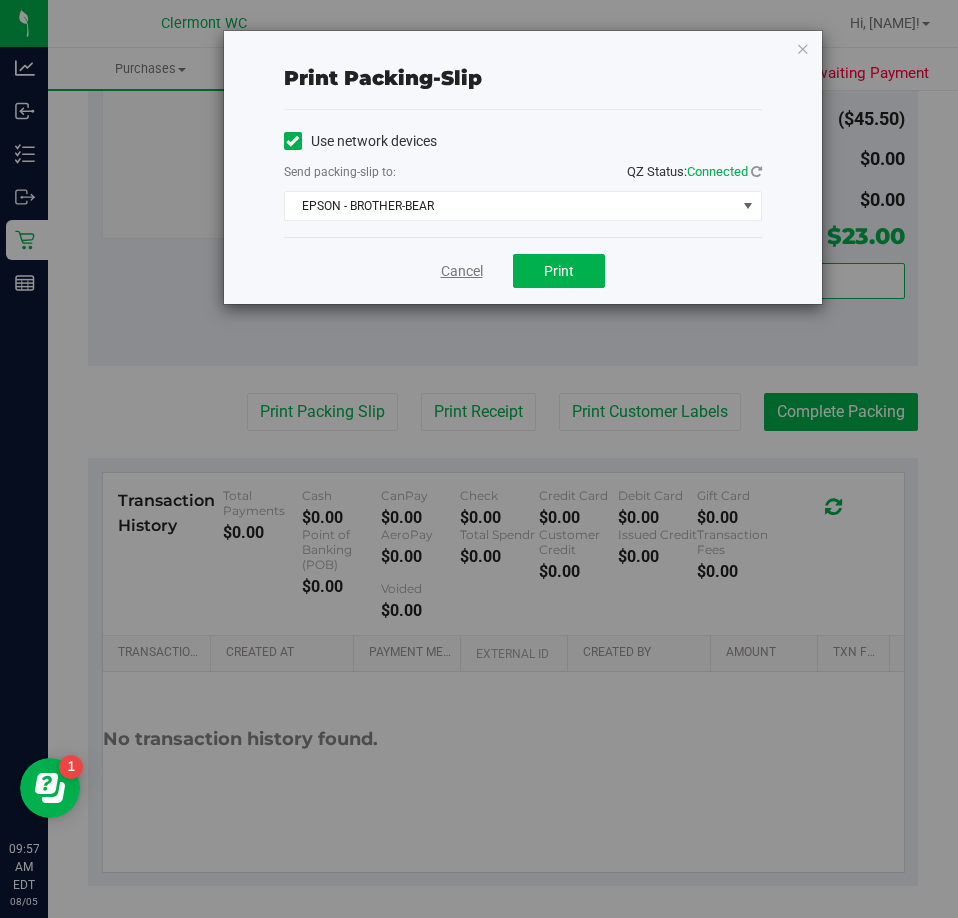 click on "Cancel" at bounding box center (462, 271) 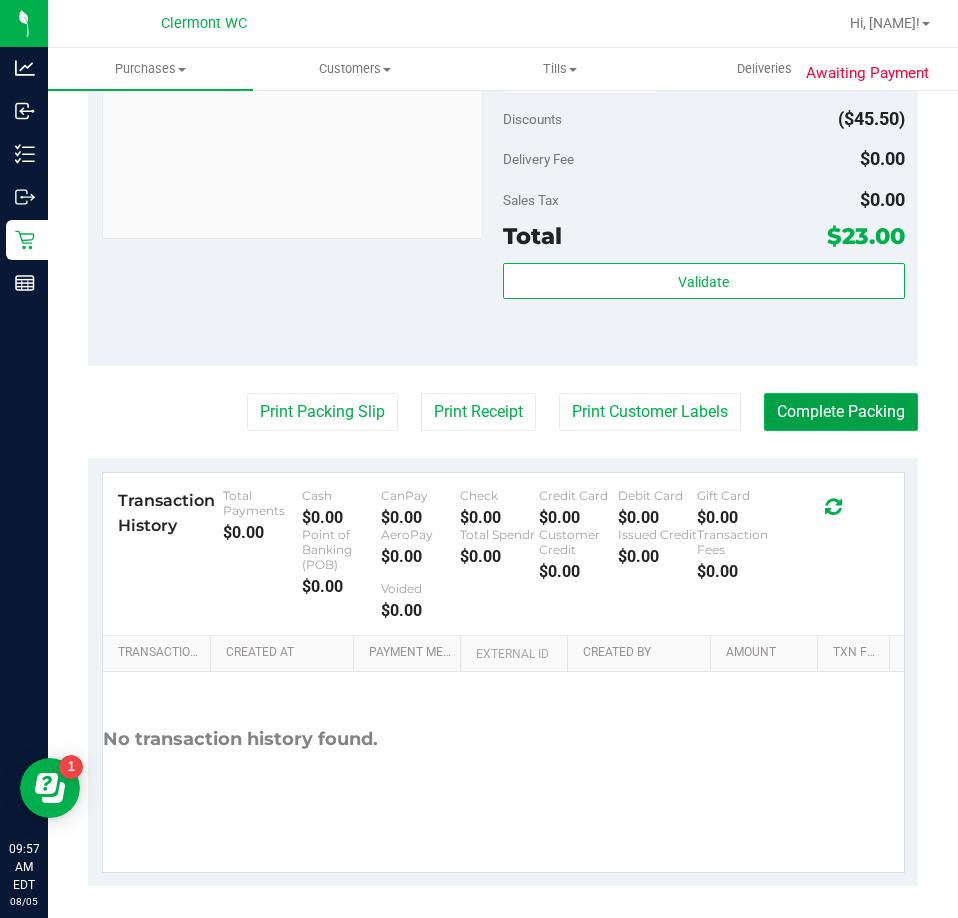 click on "Complete Packing" at bounding box center (841, 412) 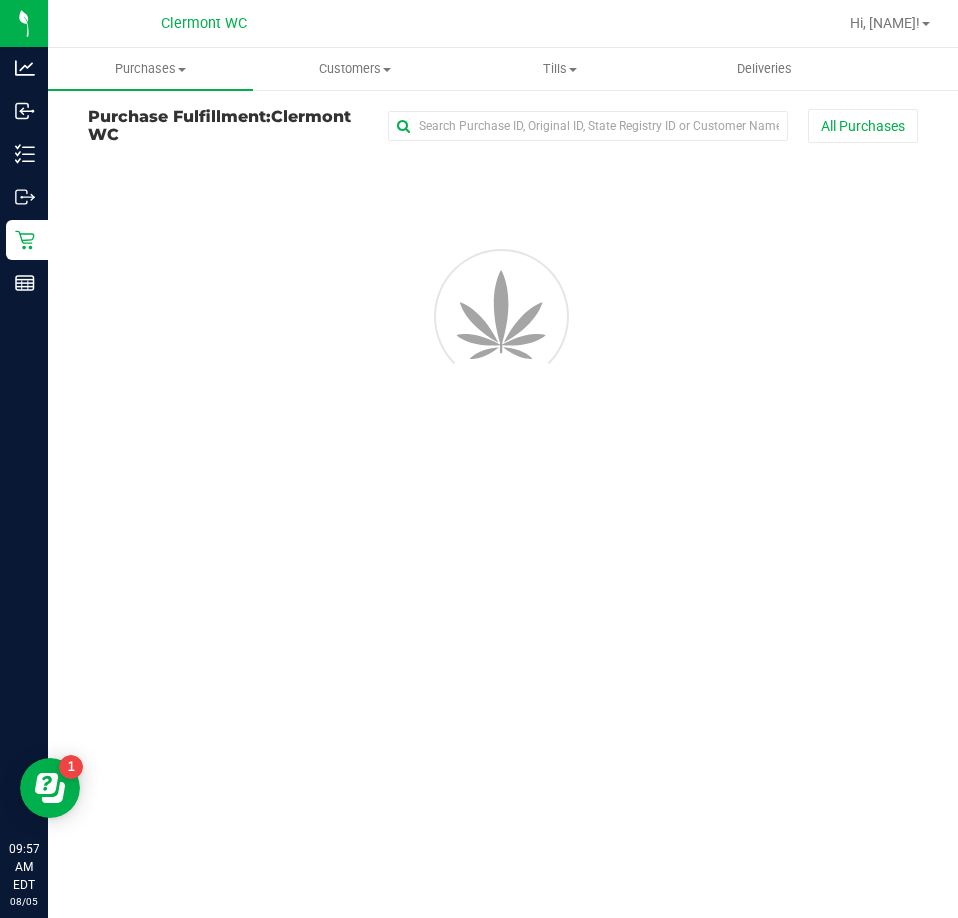 scroll, scrollTop: 0, scrollLeft: 0, axis: both 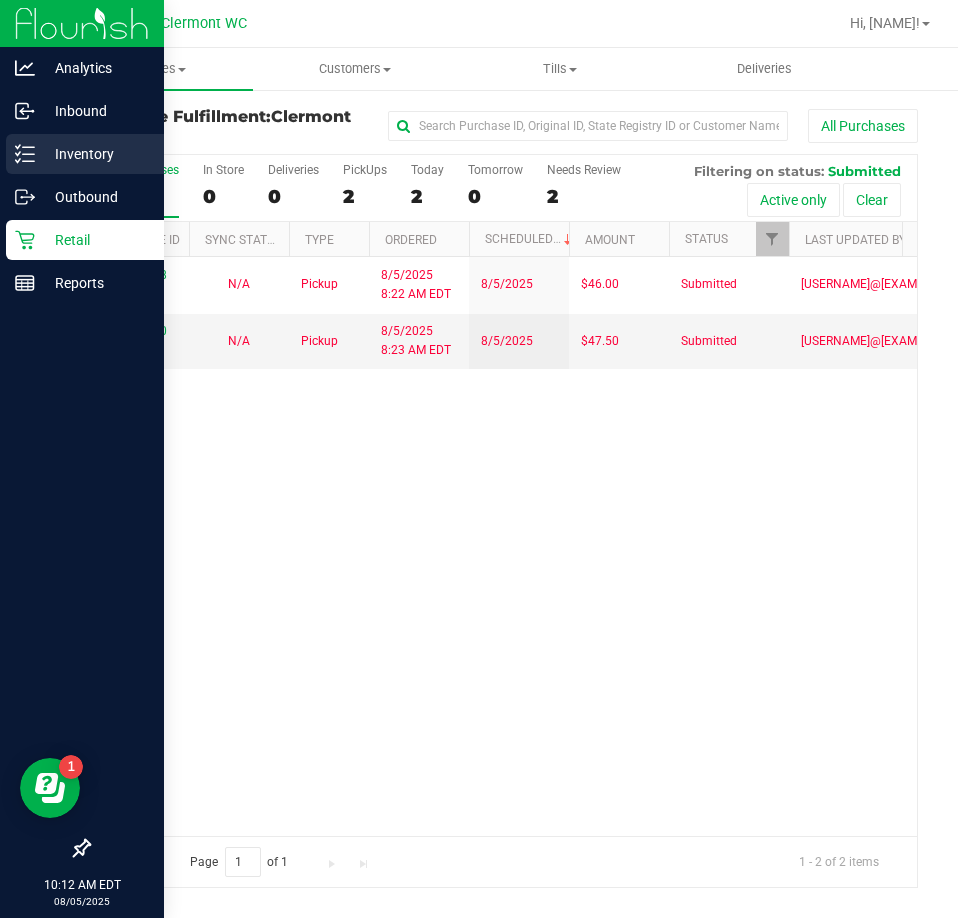 click on "Inventory" at bounding box center (85, 154) 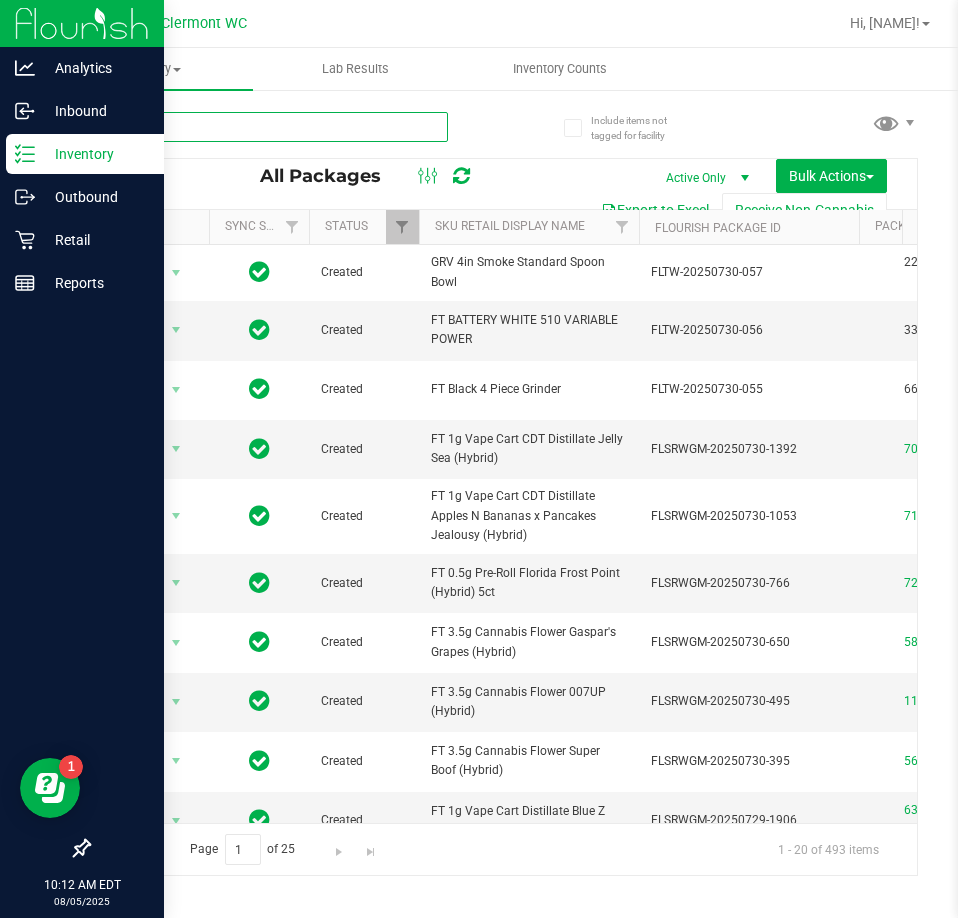 click at bounding box center (268, 127) 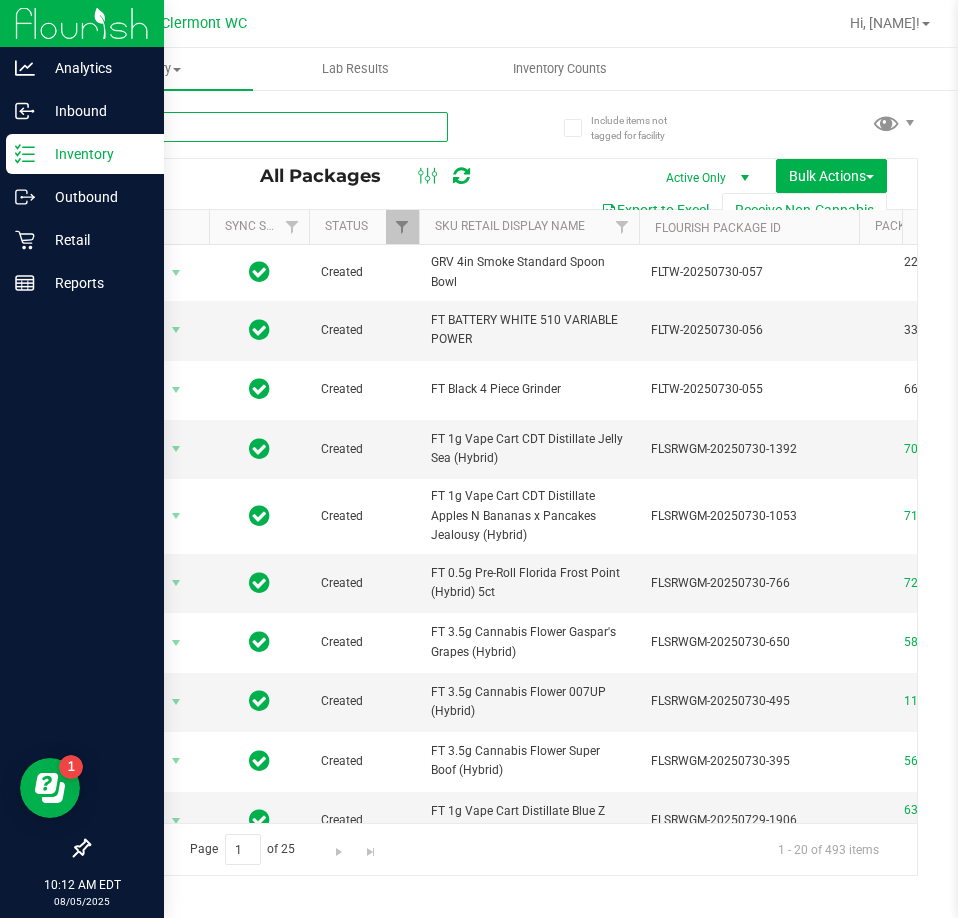 type on "maw" 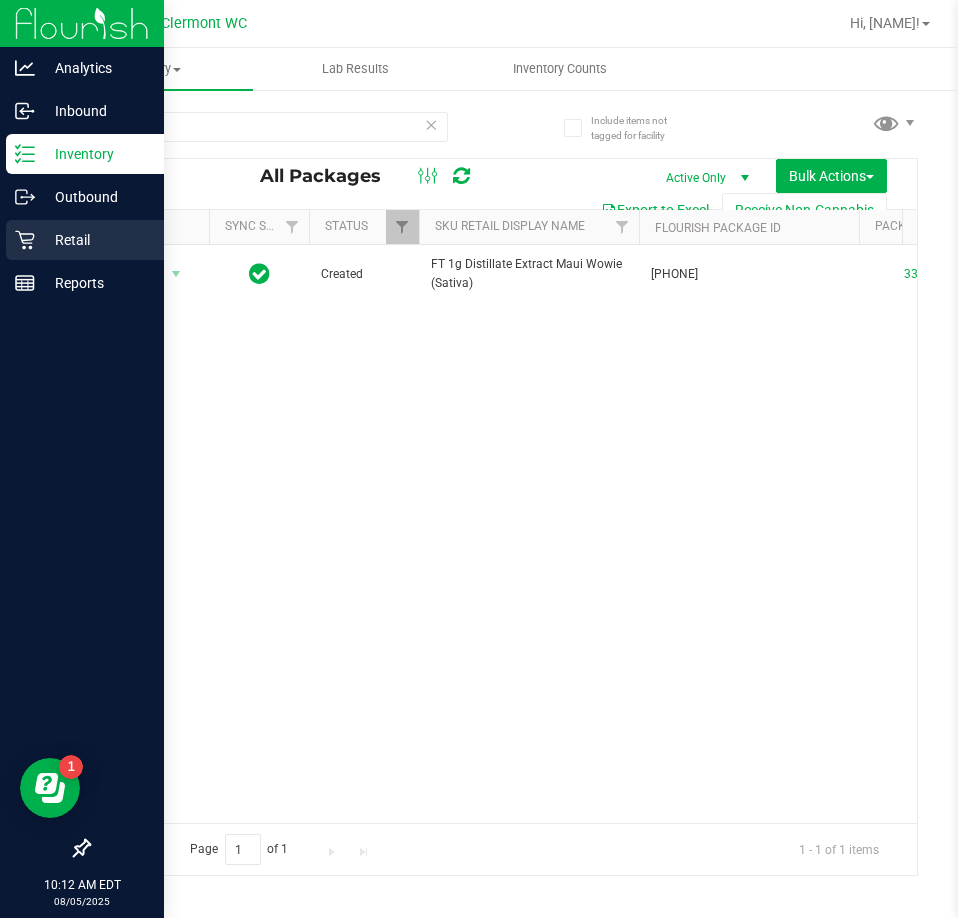 click 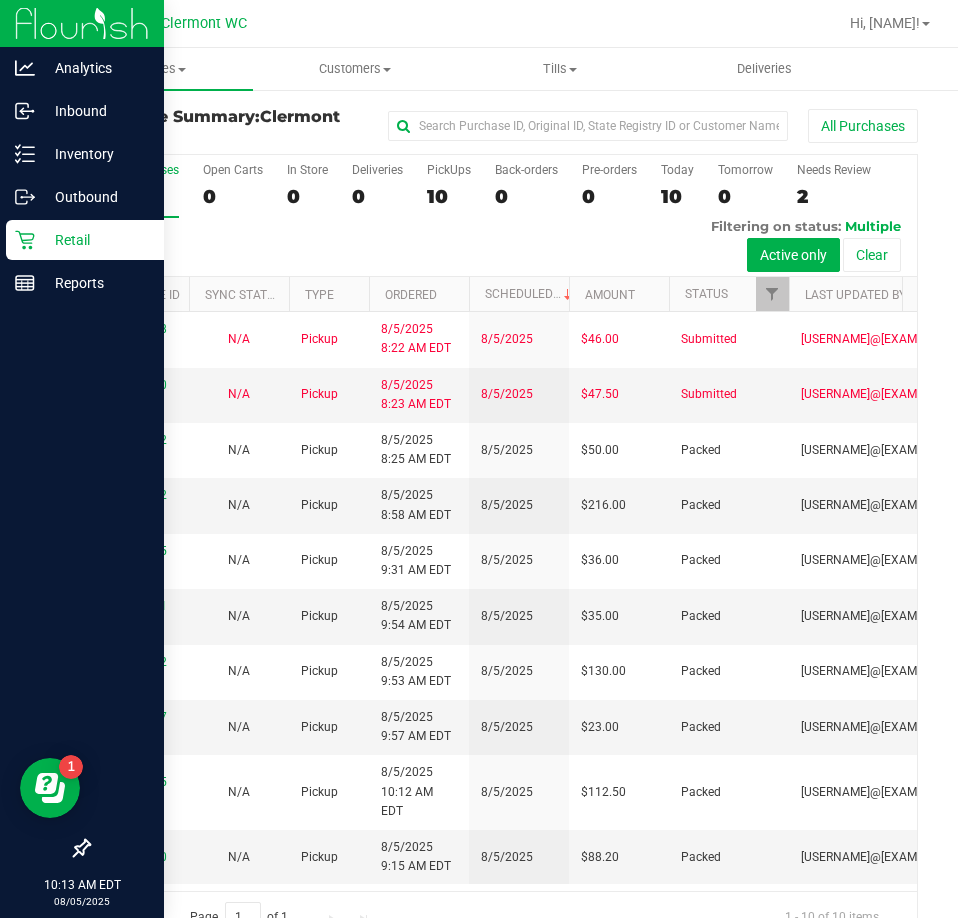 scroll, scrollTop: 0, scrollLeft: 0, axis: both 